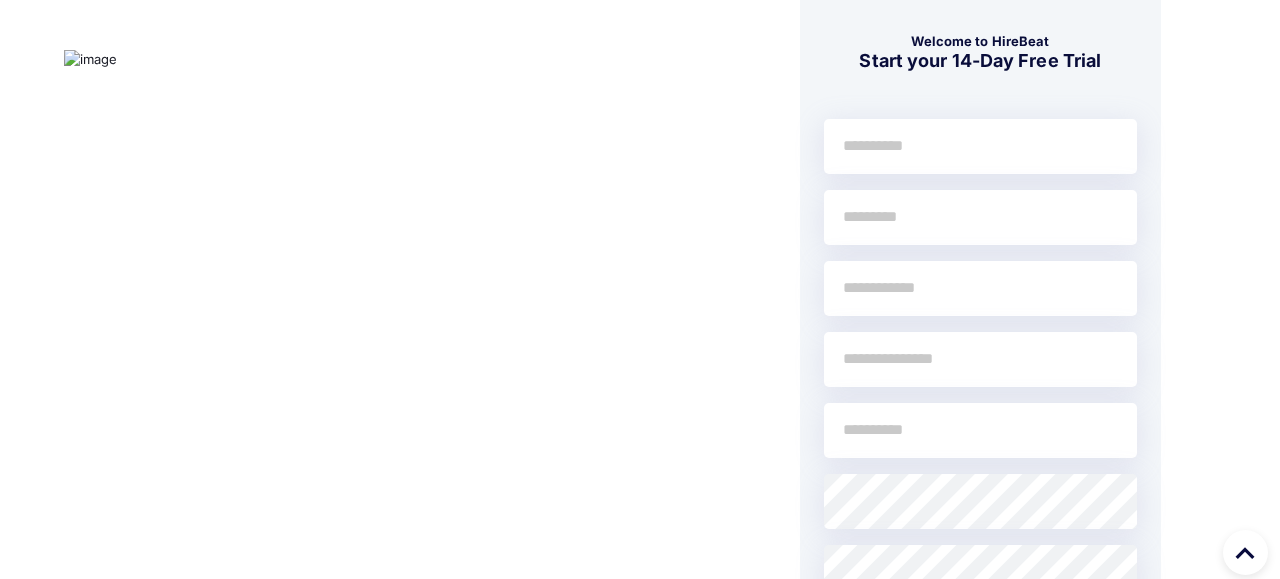 scroll, scrollTop: 188, scrollLeft: 0, axis: vertical 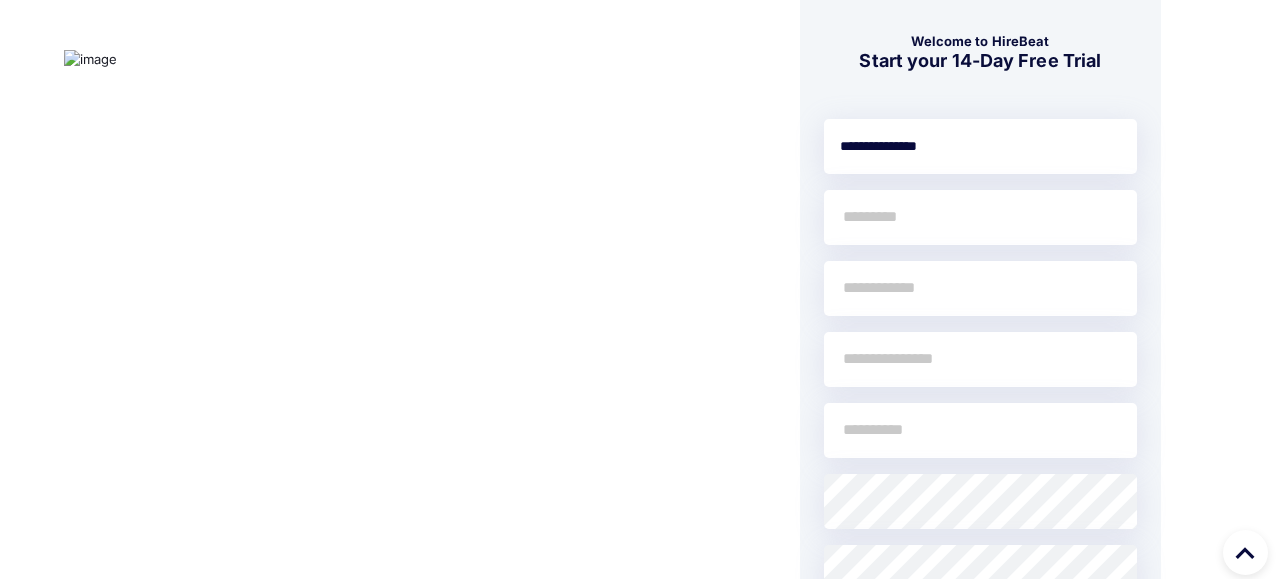 drag, startPoint x: 968, startPoint y: 159, endPoint x: 871, endPoint y: 153, distance: 97.18539 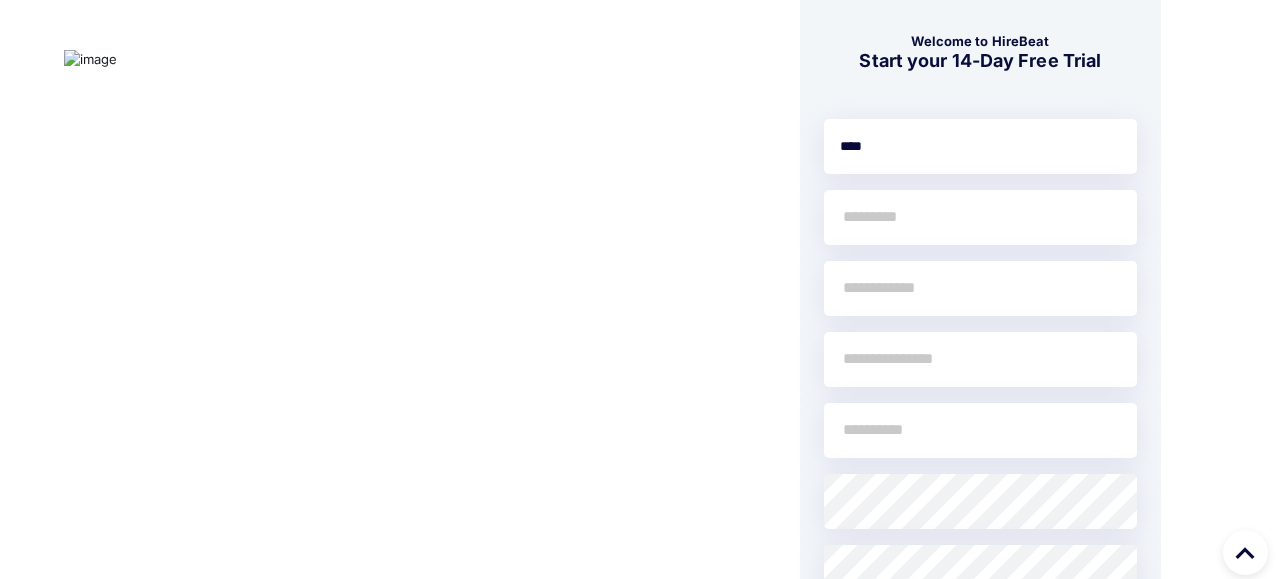 type on "***" 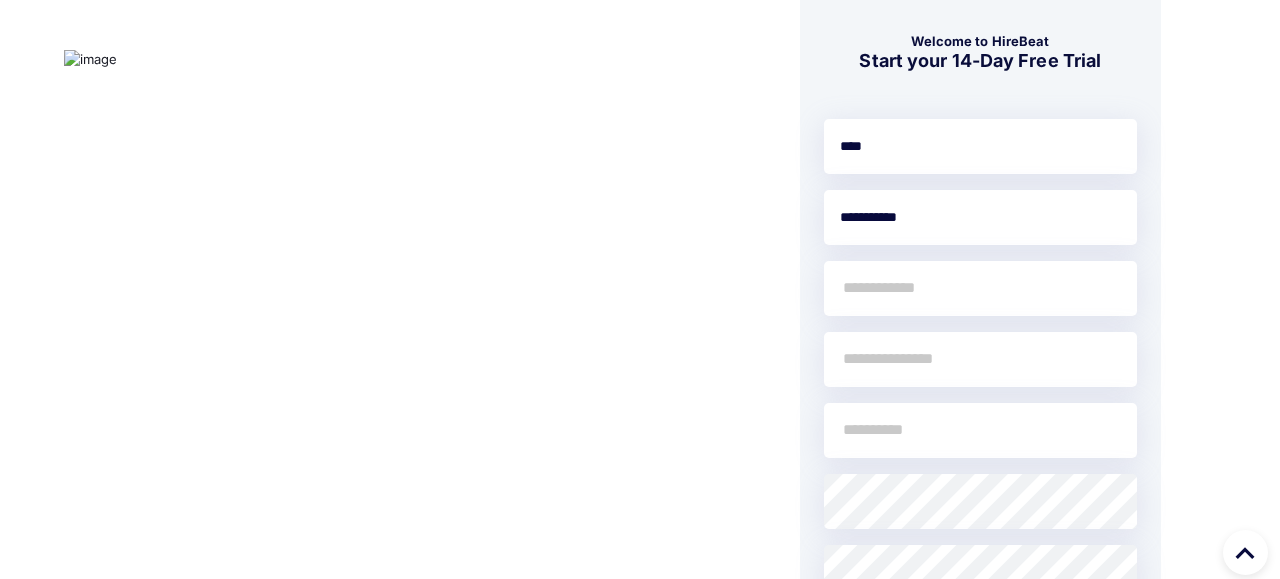 type on "**********" 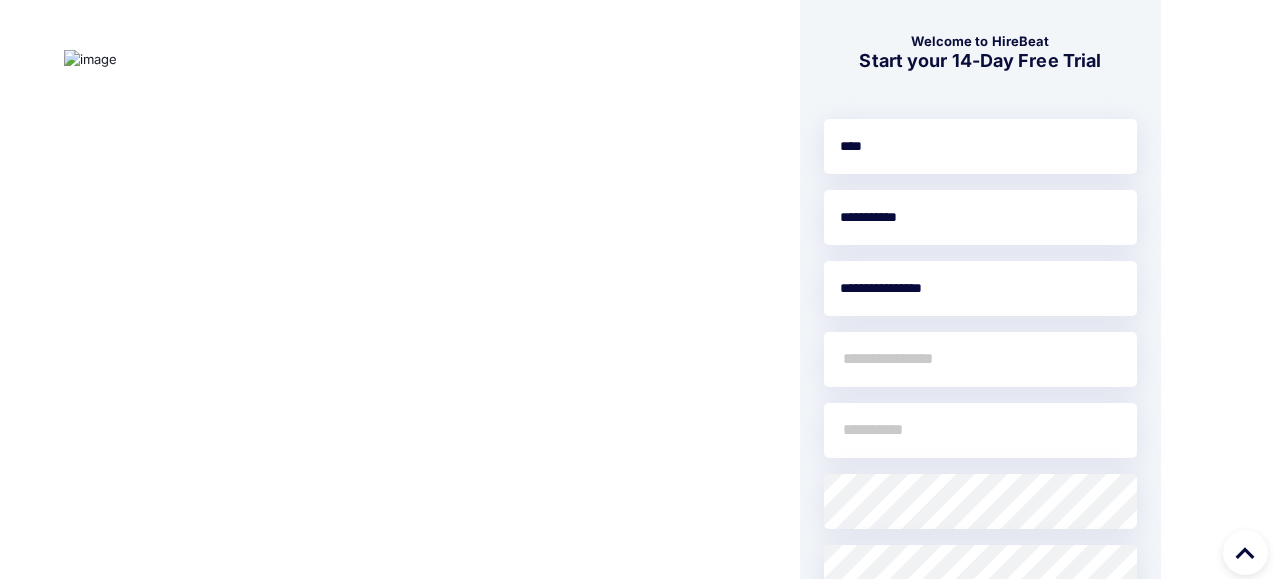 type on "**********" 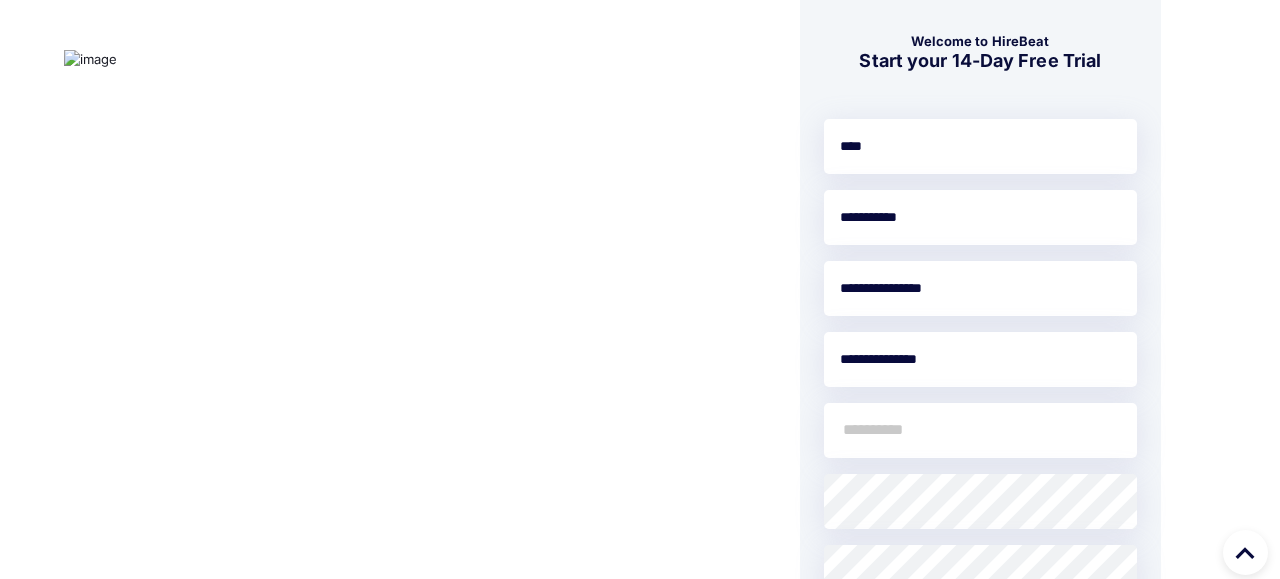type on "**********" 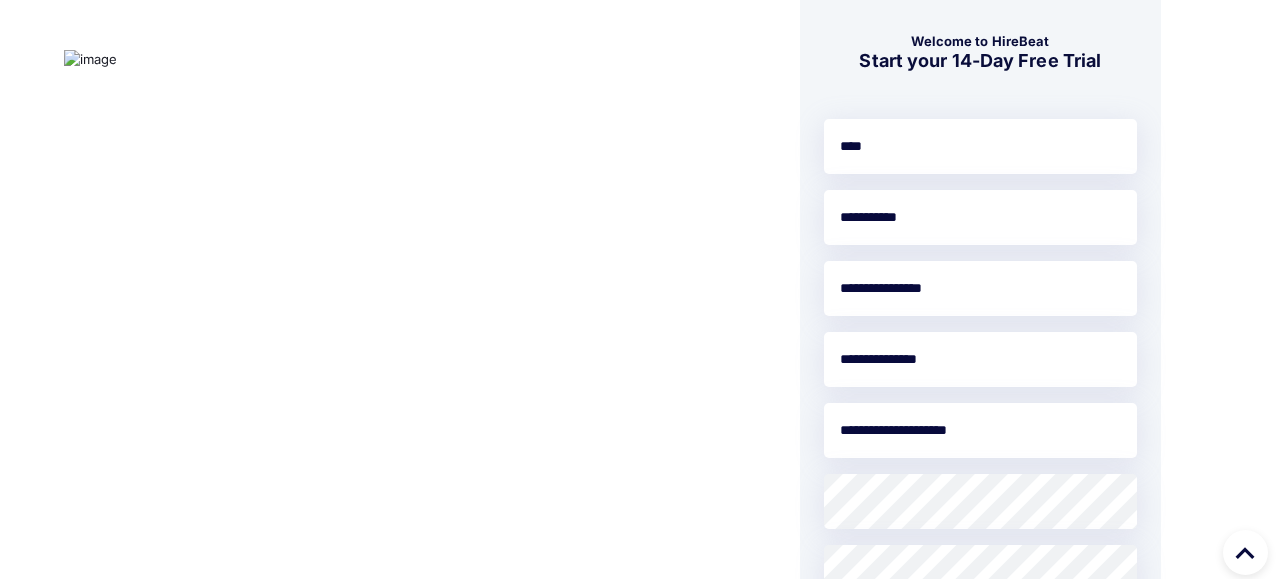 scroll, scrollTop: 267, scrollLeft: 0, axis: vertical 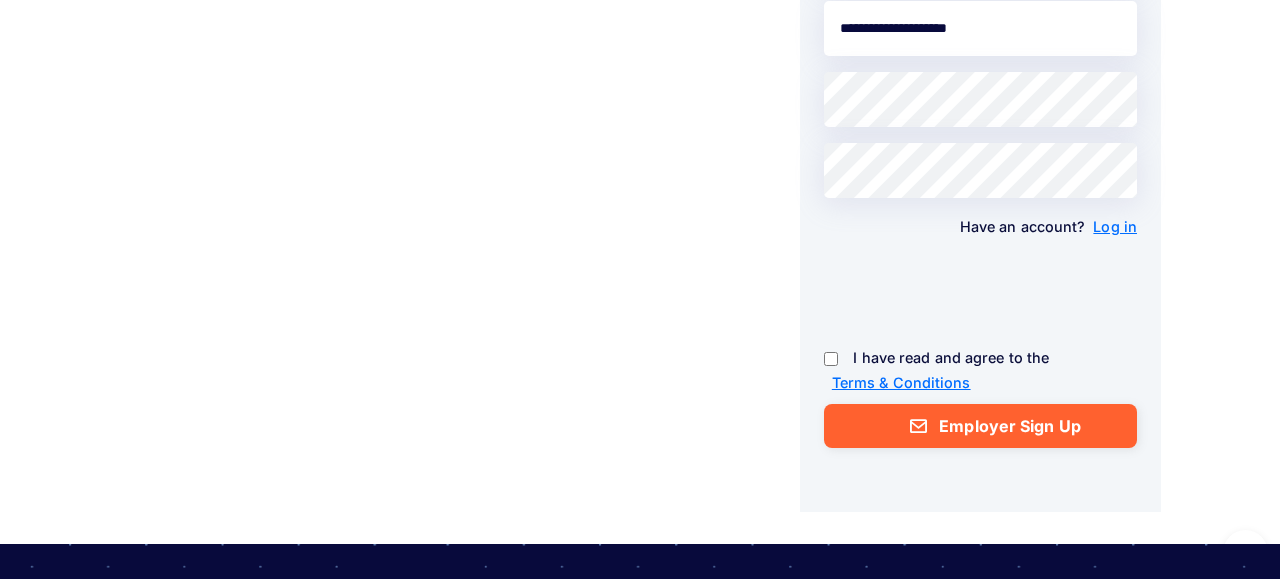 click on "Employer Sign Up" at bounding box center (980, 426) 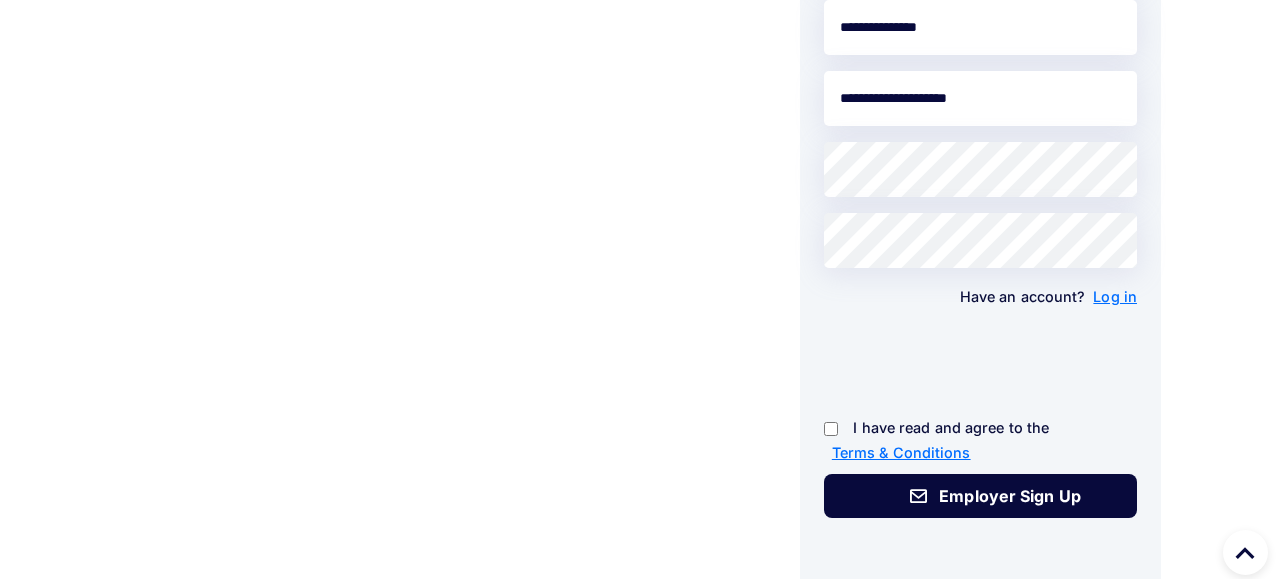 scroll, scrollTop: 525, scrollLeft: 0, axis: vertical 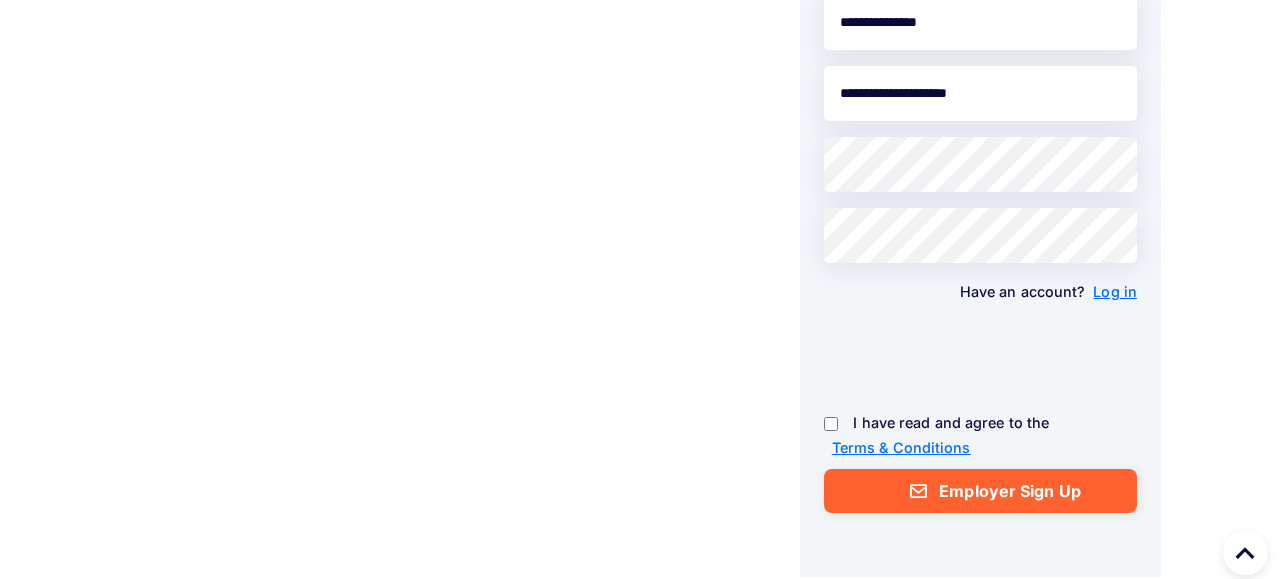 click on "Employer Sign Up" at bounding box center (980, 491) 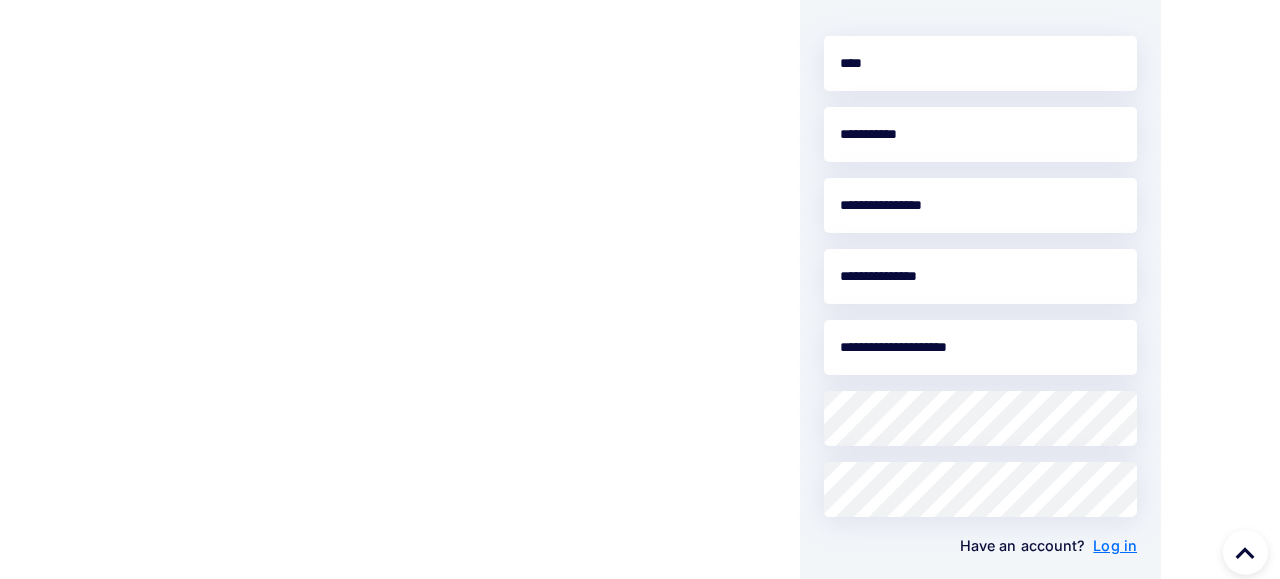 scroll, scrollTop: 280, scrollLeft: 0, axis: vertical 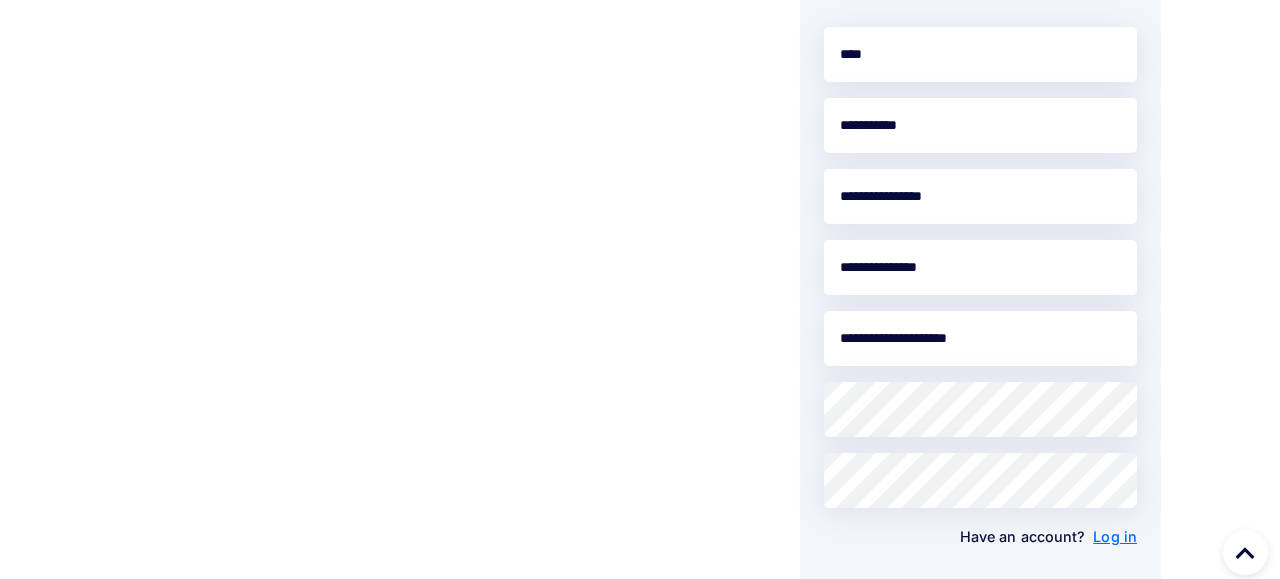 click on "**********" at bounding box center [980, 338] 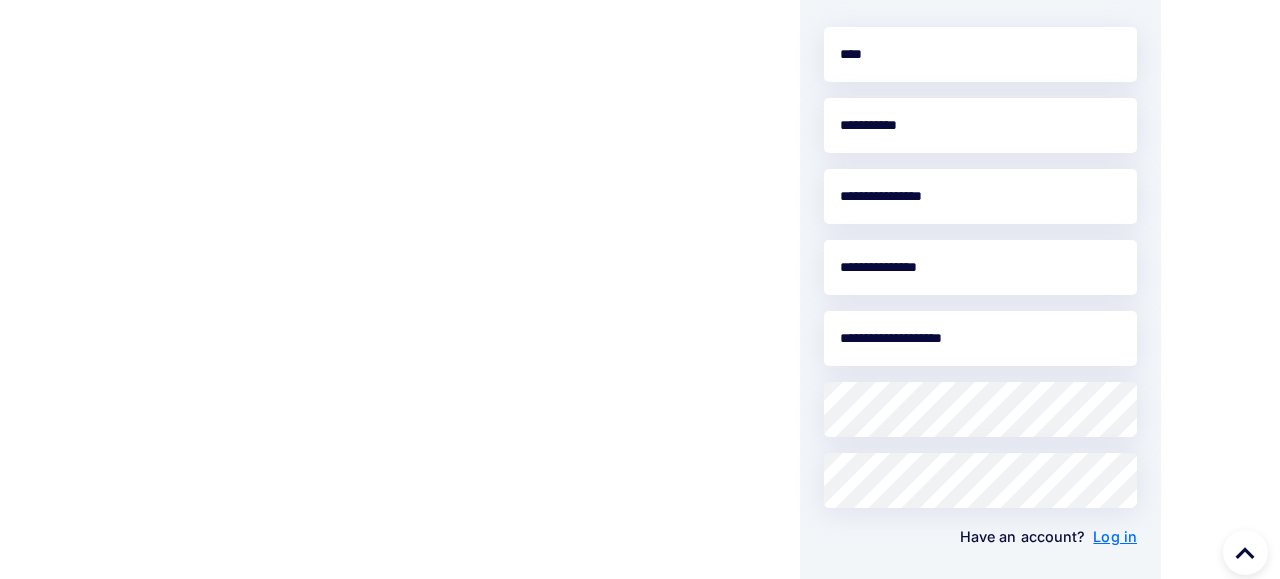 type on "**********" 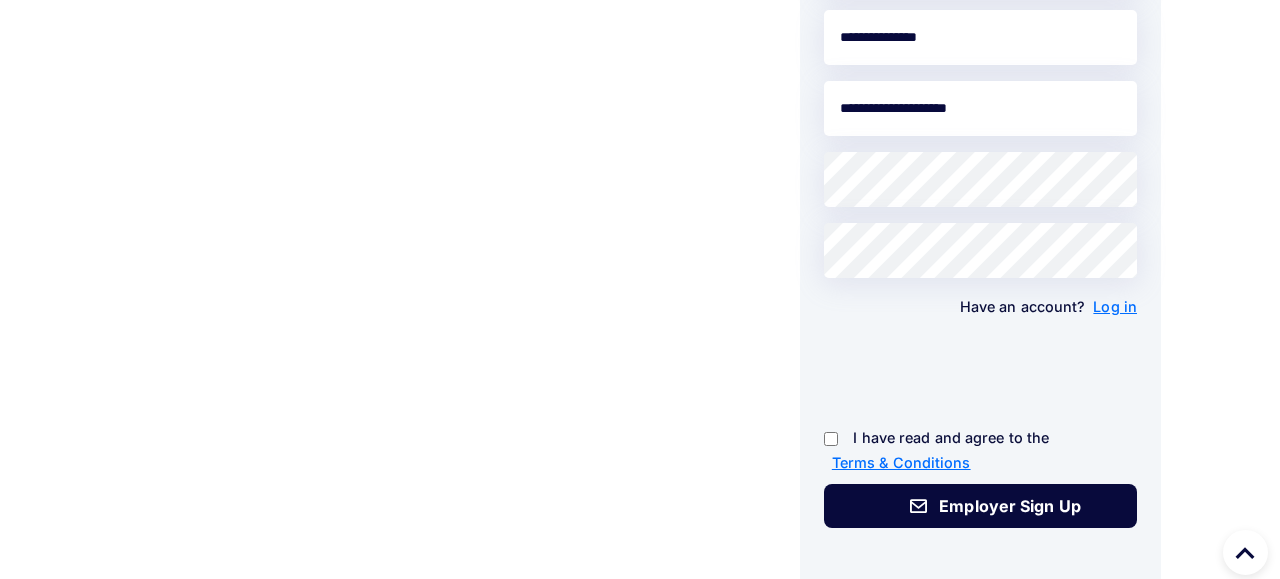 scroll, scrollTop: 512, scrollLeft: 0, axis: vertical 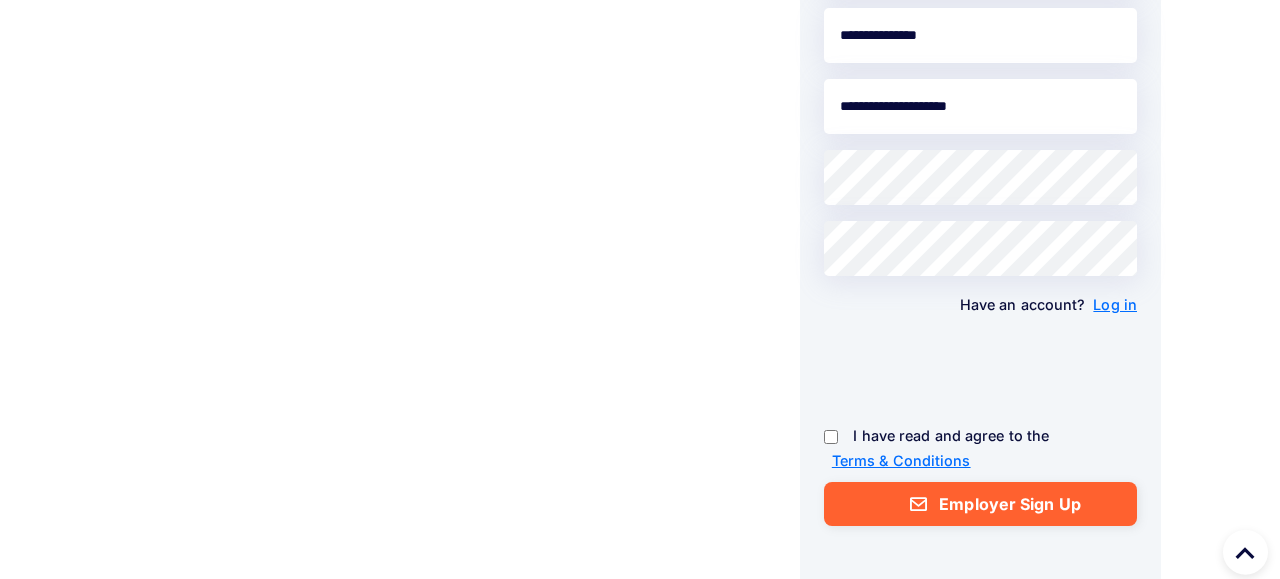 click on "Employer Sign Up" at bounding box center [980, 504] 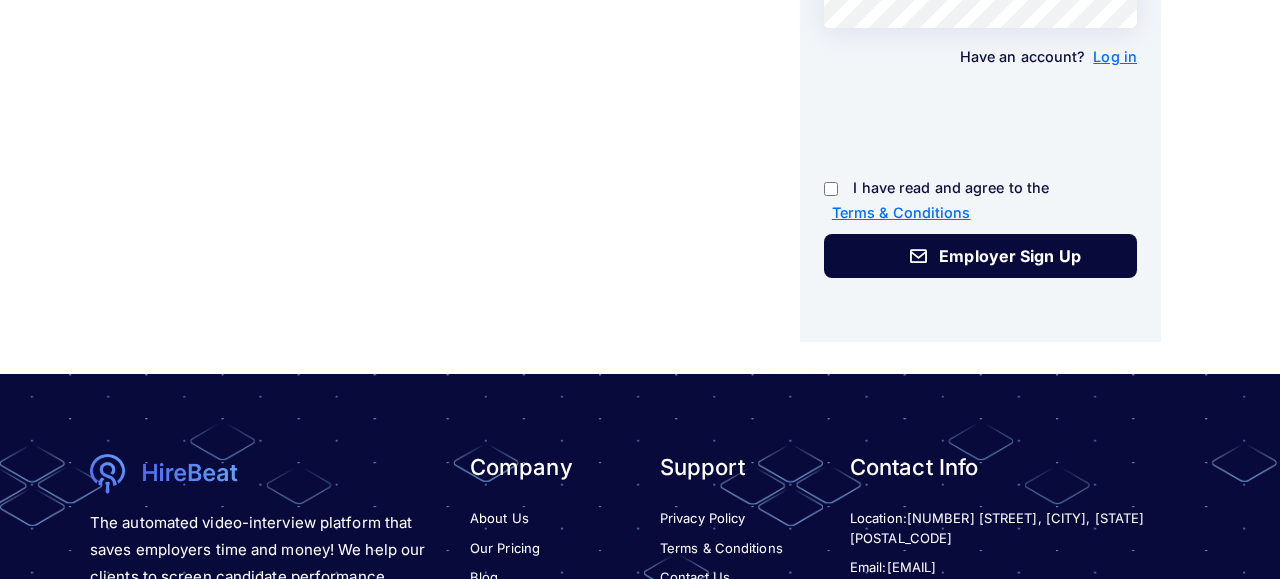 scroll, scrollTop: 762, scrollLeft: 0, axis: vertical 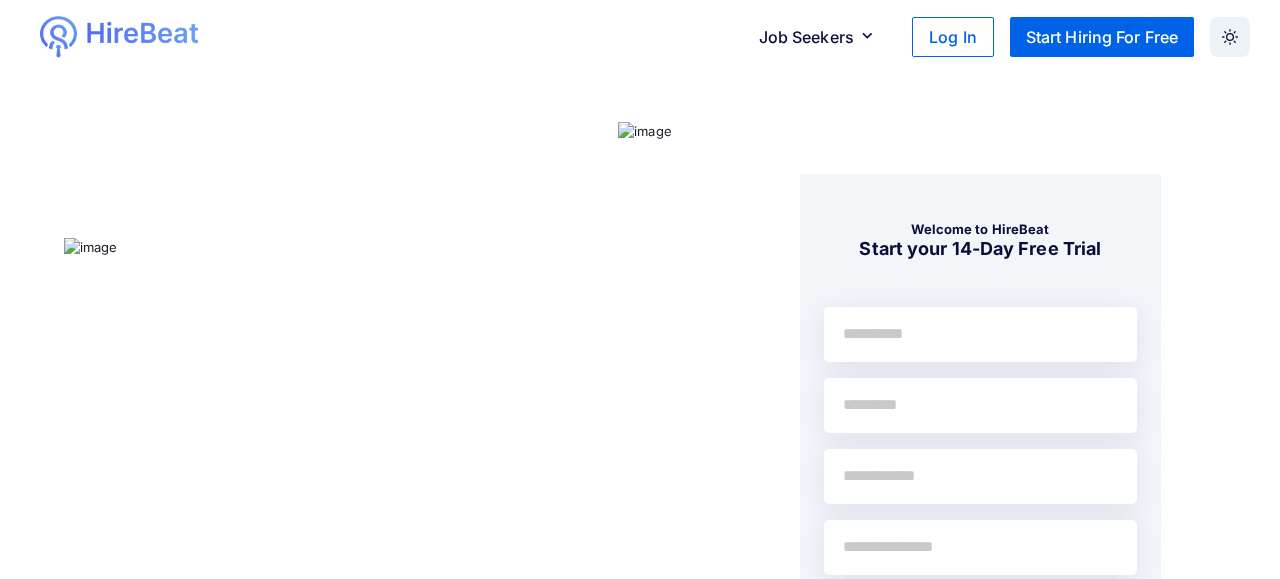 click at bounding box center (980, 334) 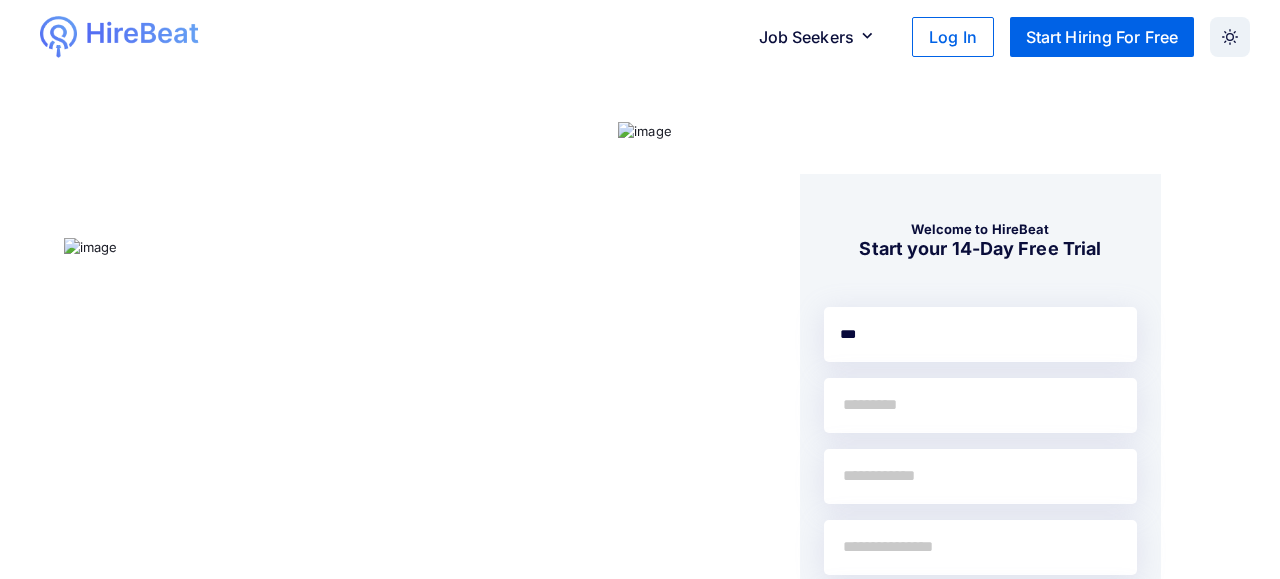 type on "***" 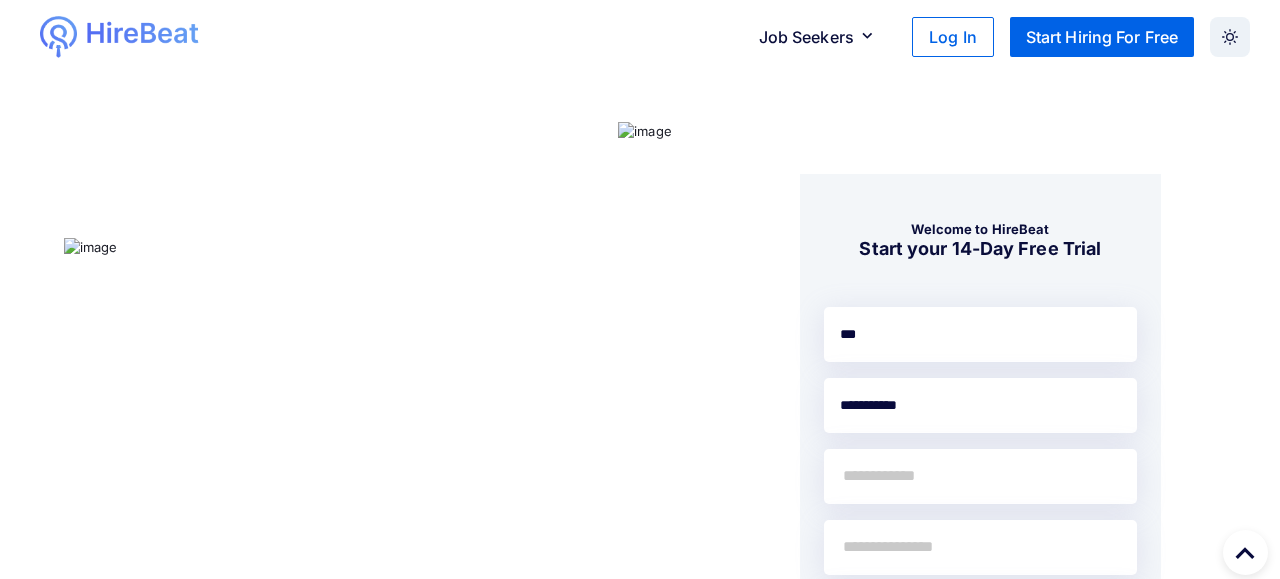 scroll, scrollTop: 202, scrollLeft: 0, axis: vertical 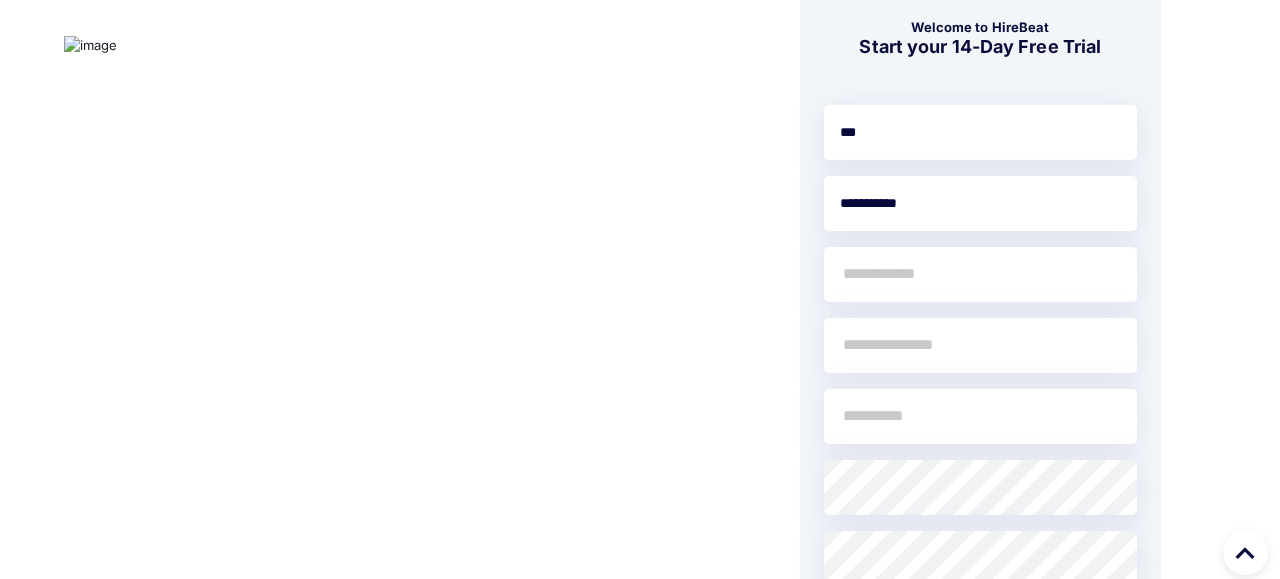 type on "**********" 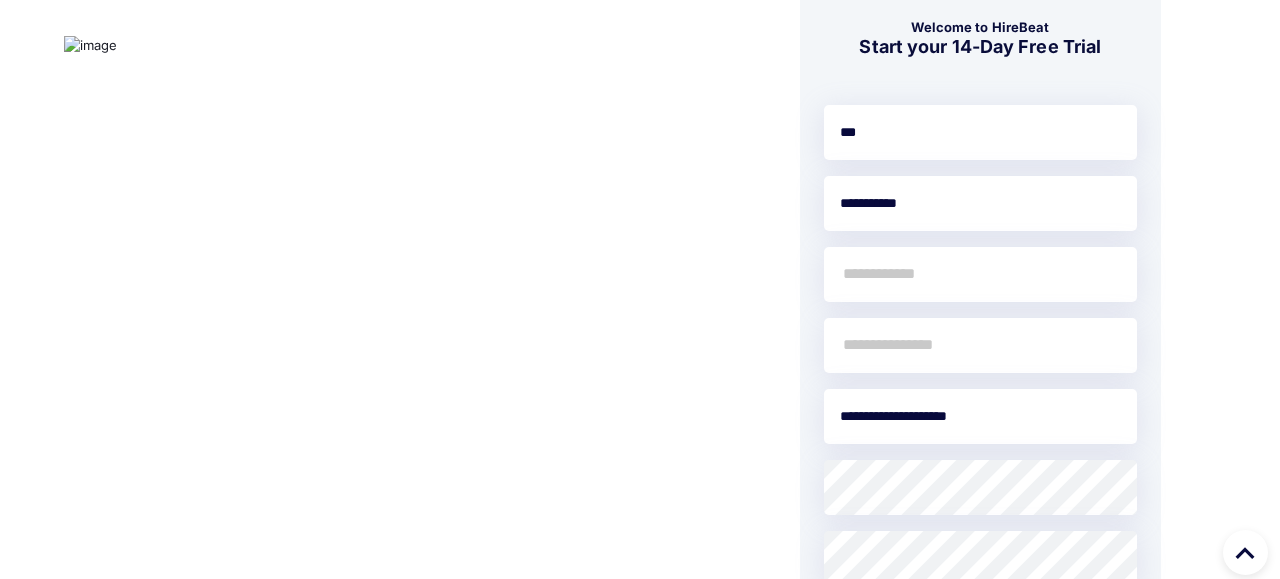 drag, startPoint x: 1013, startPoint y: 417, endPoint x: 893, endPoint y: 429, distance: 120.59851 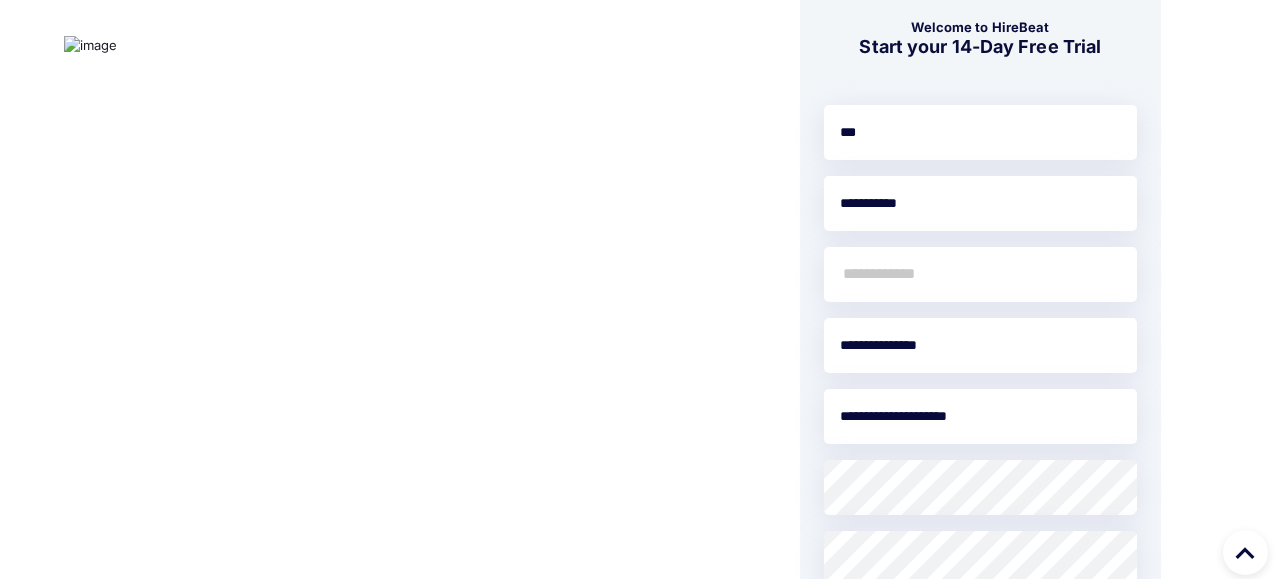 type on "**********" 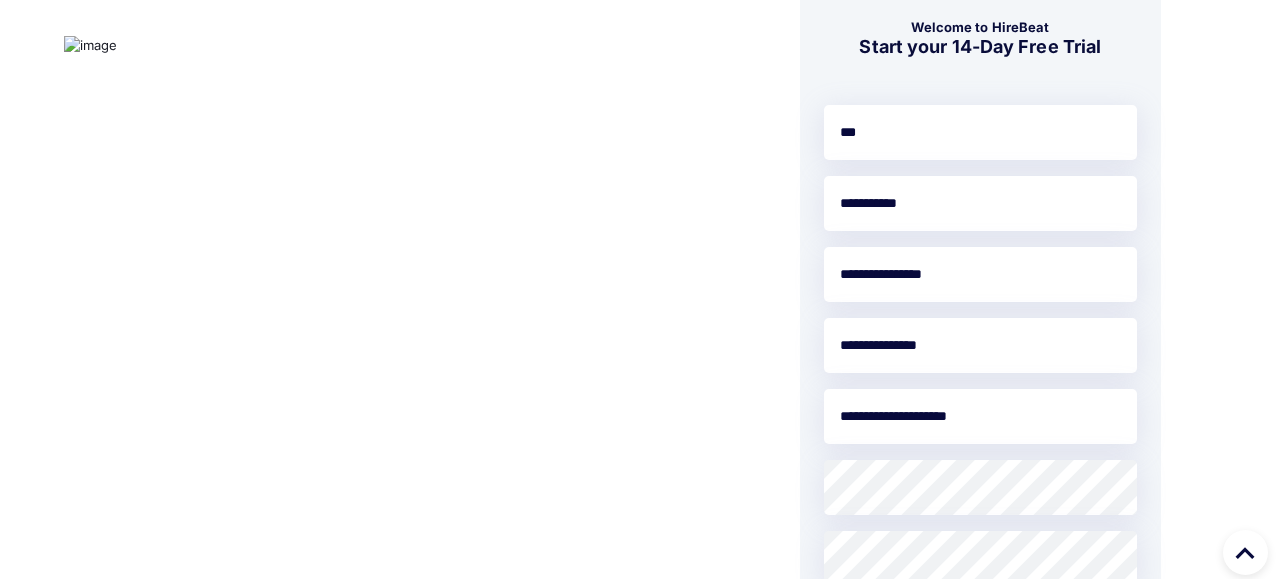 click on "**********" at bounding box center (980, 274) 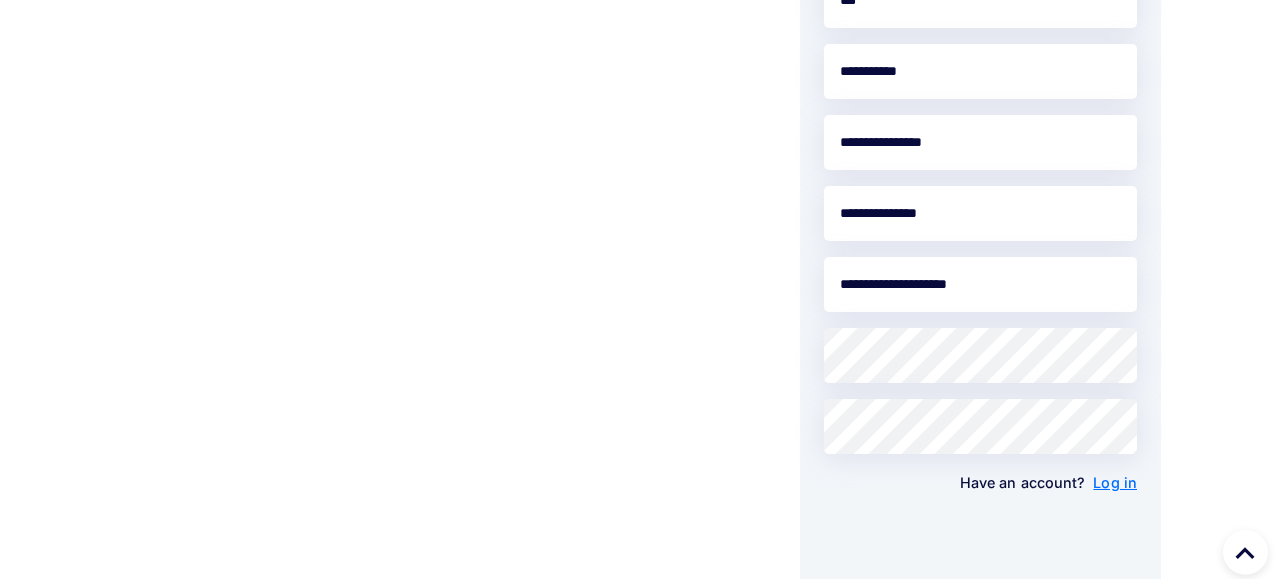 scroll, scrollTop: 341, scrollLeft: 0, axis: vertical 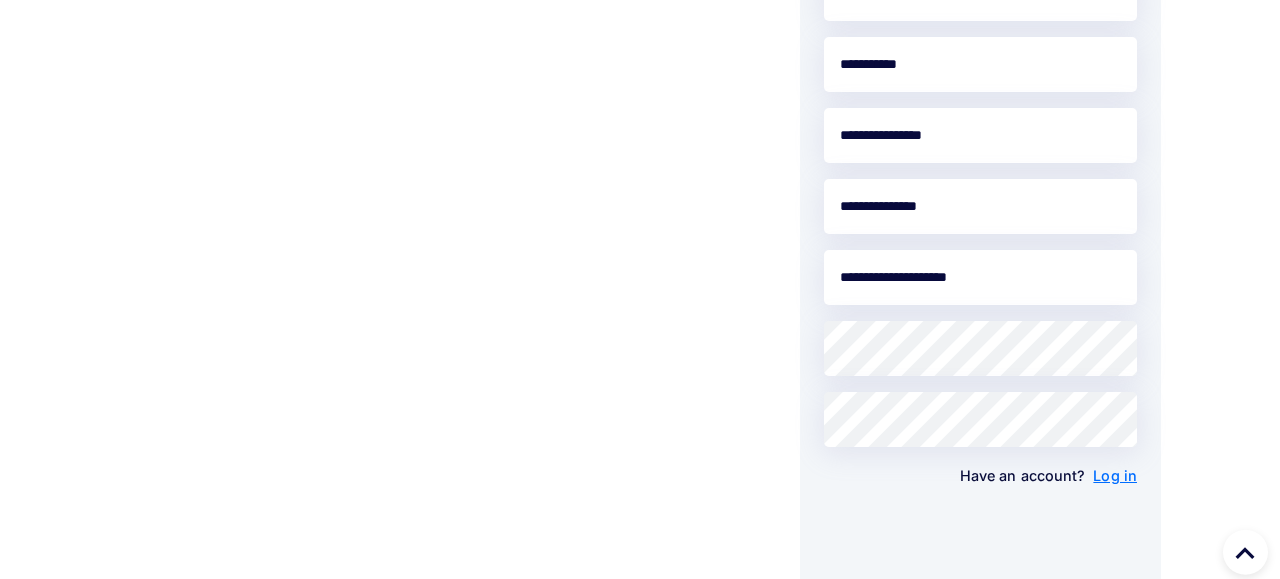 type on "**********" 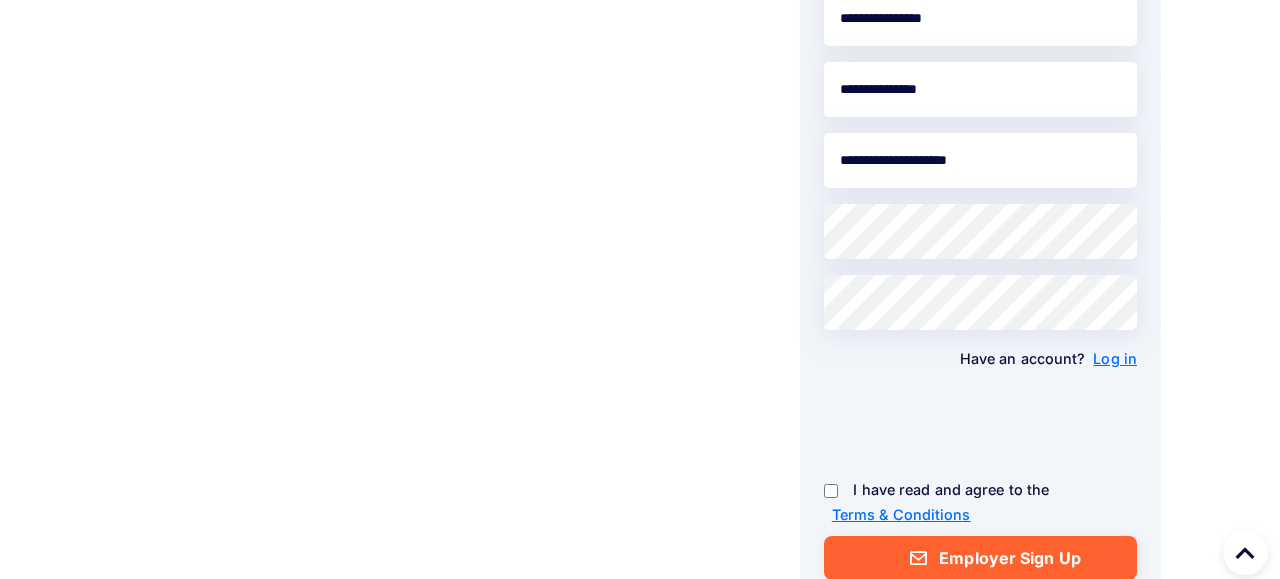 click at bounding box center [918, 558] 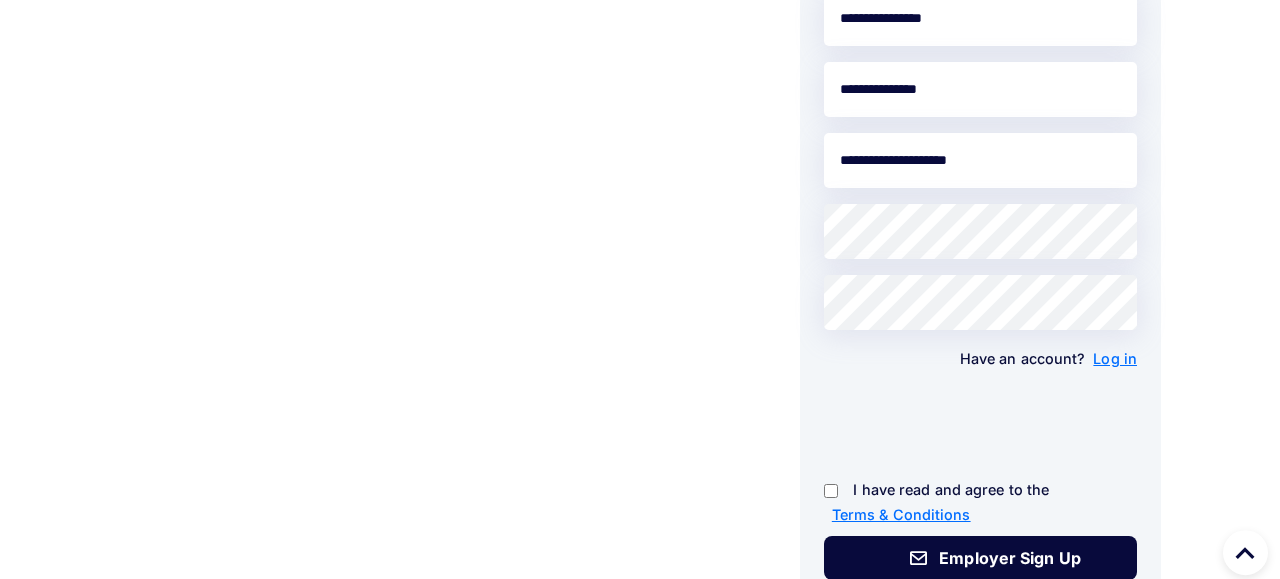 click on "Employer Sign Up" at bounding box center (980, 558) 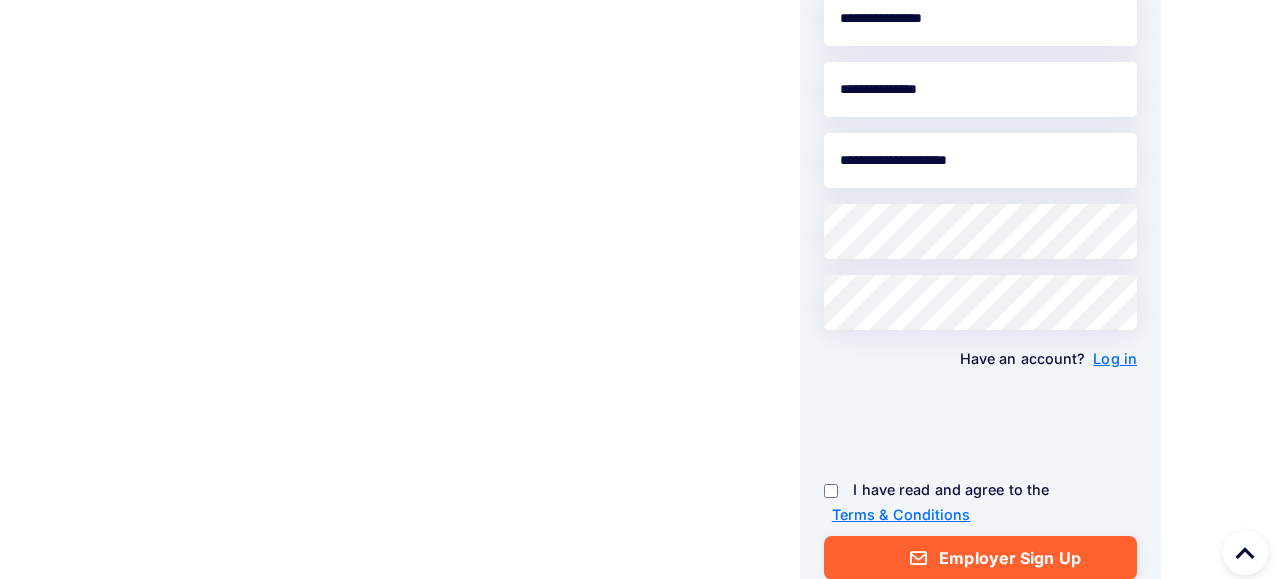 click at bounding box center [918, 558] 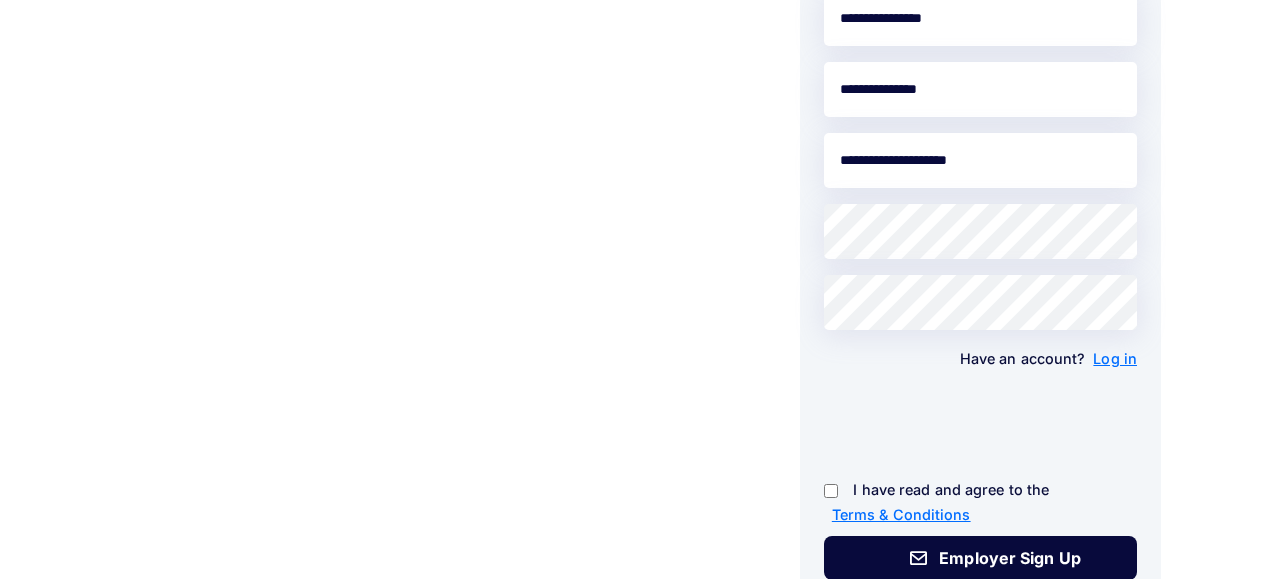 scroll, scrollTop: 0, scrollLeft: 0, axis: both 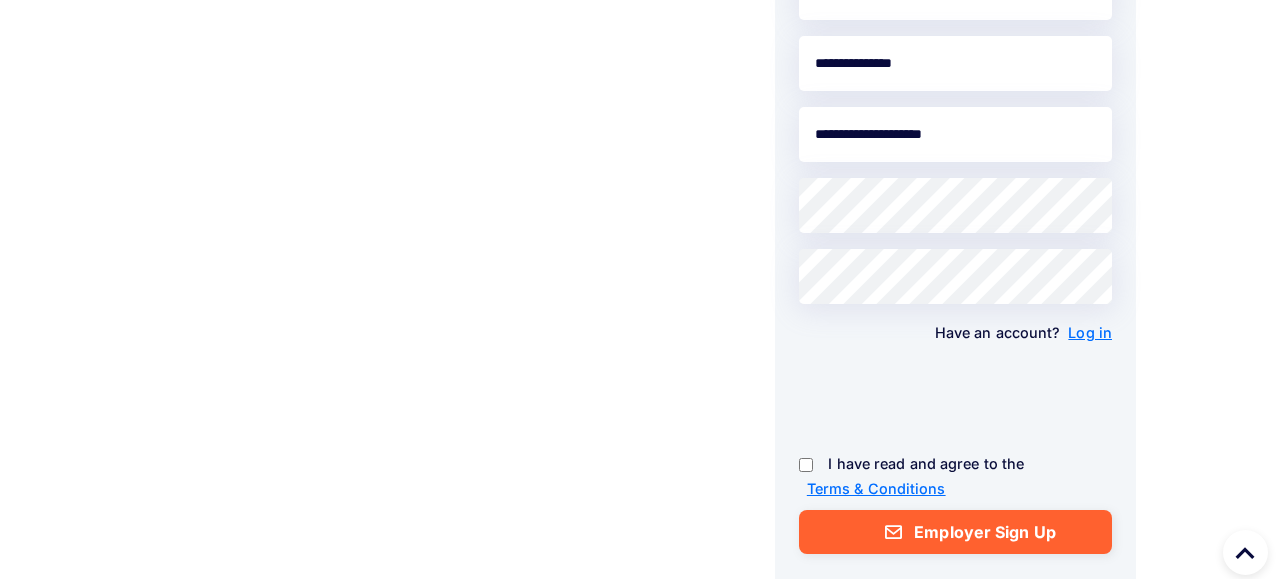 click on "Employer Sign Up" at bounding box center (955, 532) 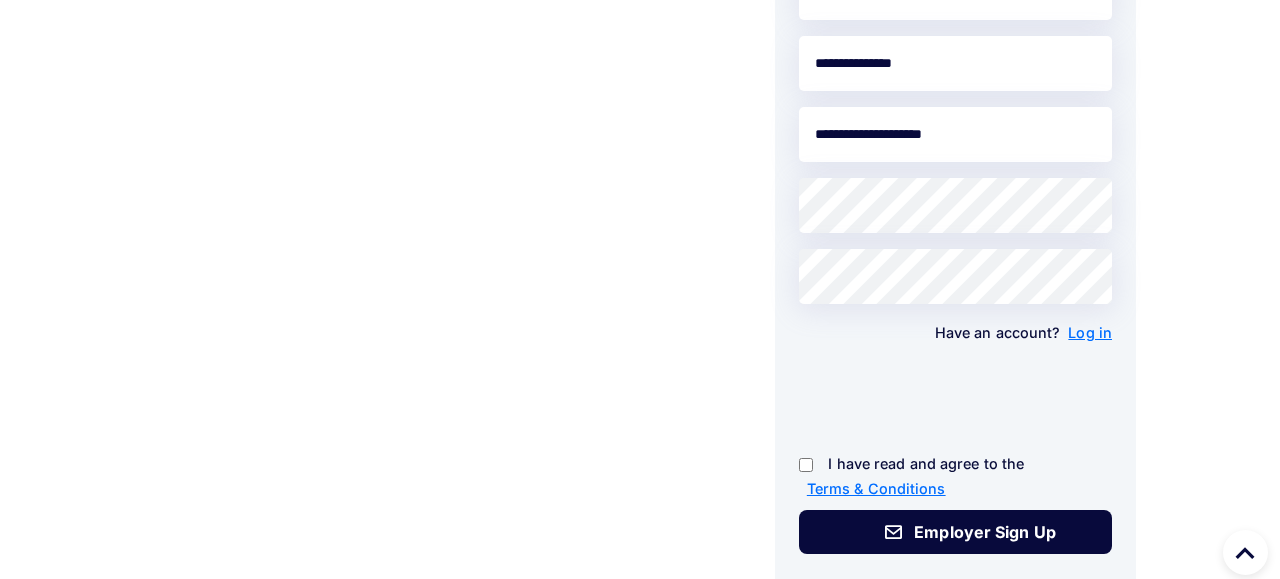 click on "**********" at bounding box center [955, 188] 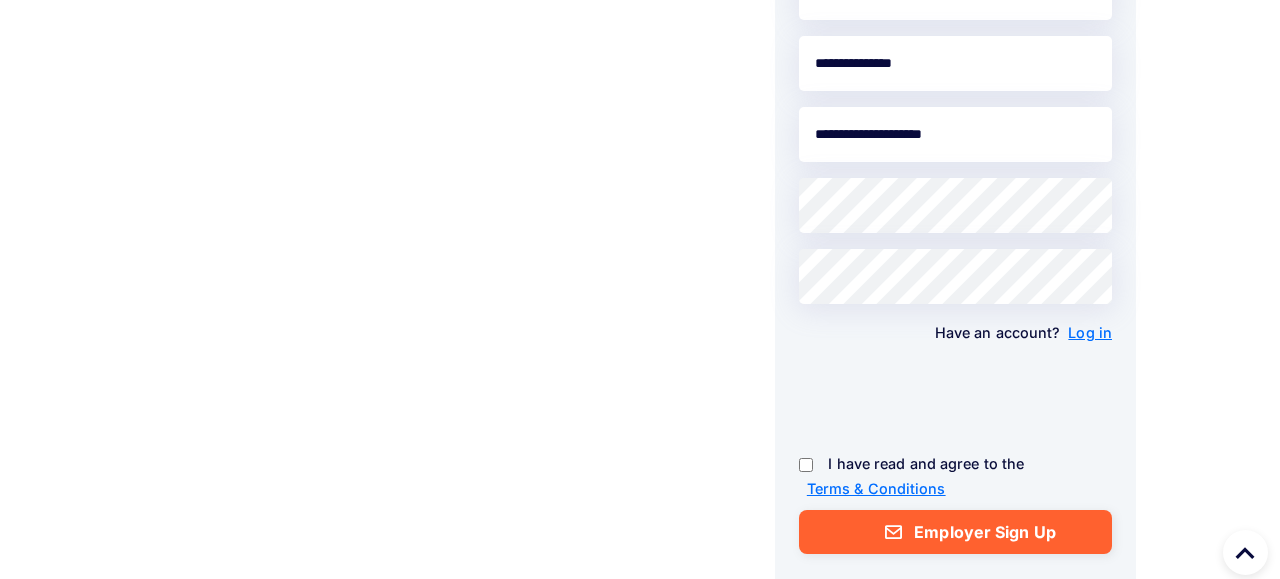 click at bounding box center [893, 532] 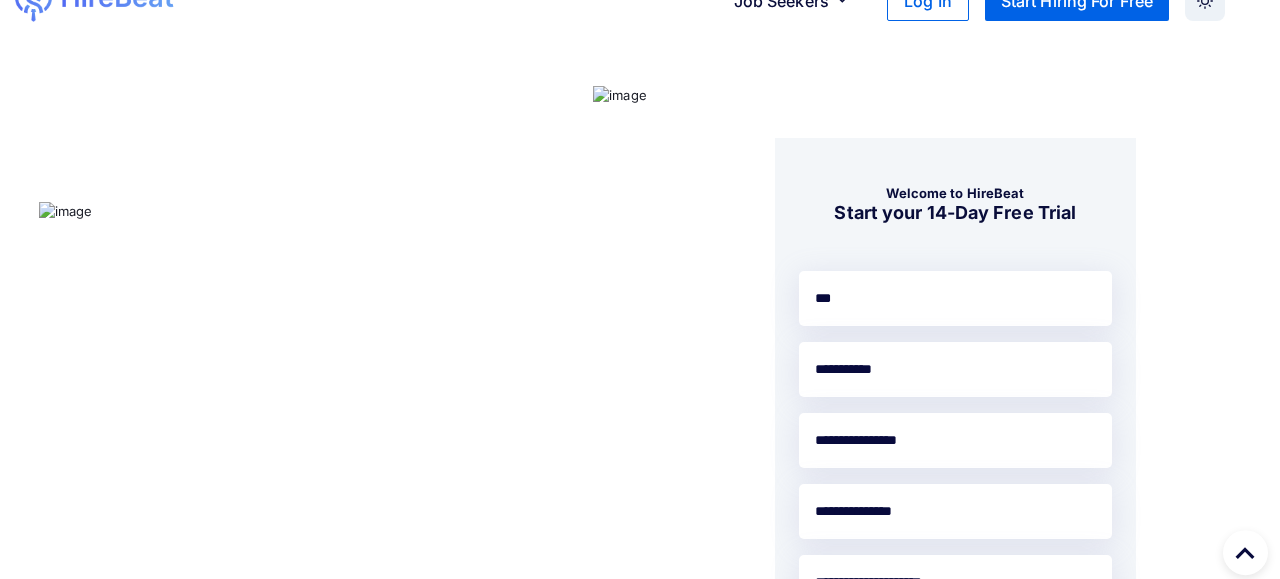 scroll, scrollTop: 0, scrollLeft: 25, axis: horizontal 